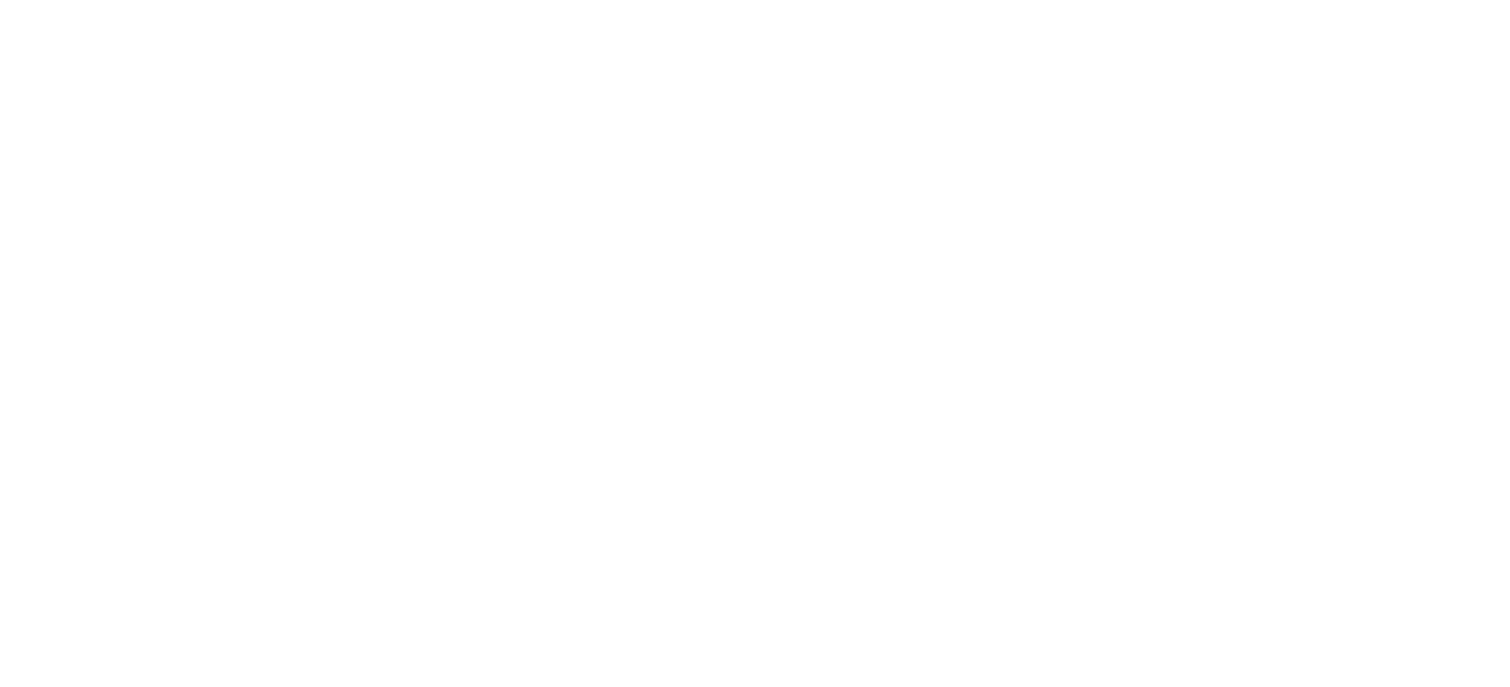 scroll, scrollTop: 0, scrollLeft: 0, axis: both 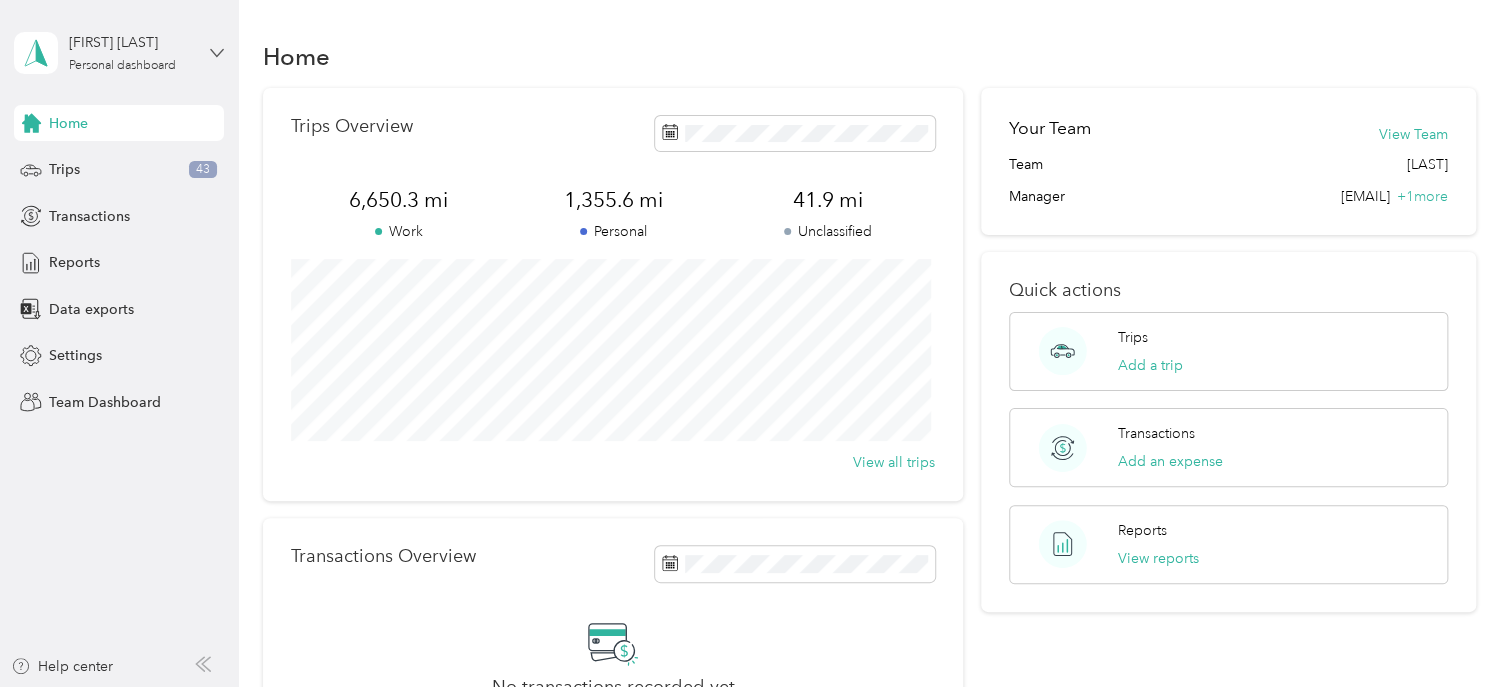 click 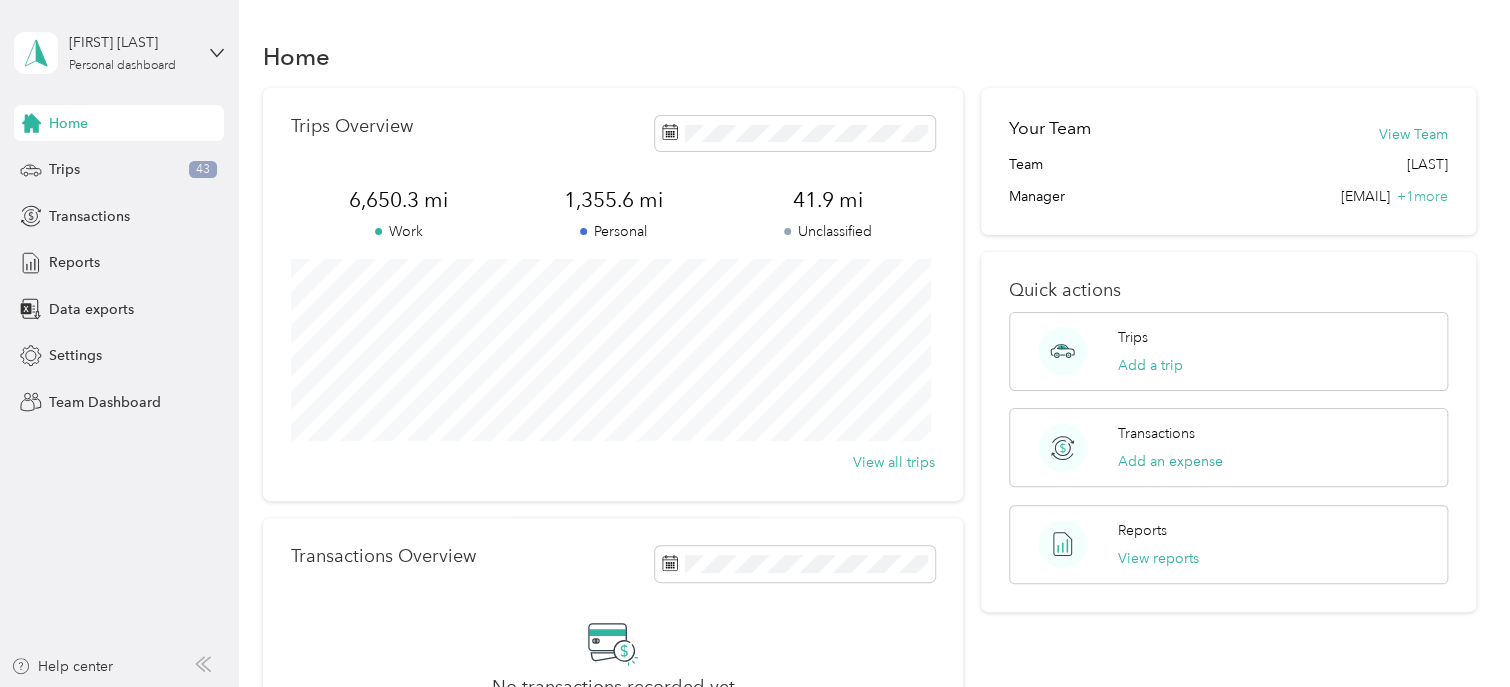 click on "Team dashboard" at bounding box center (85, 158) 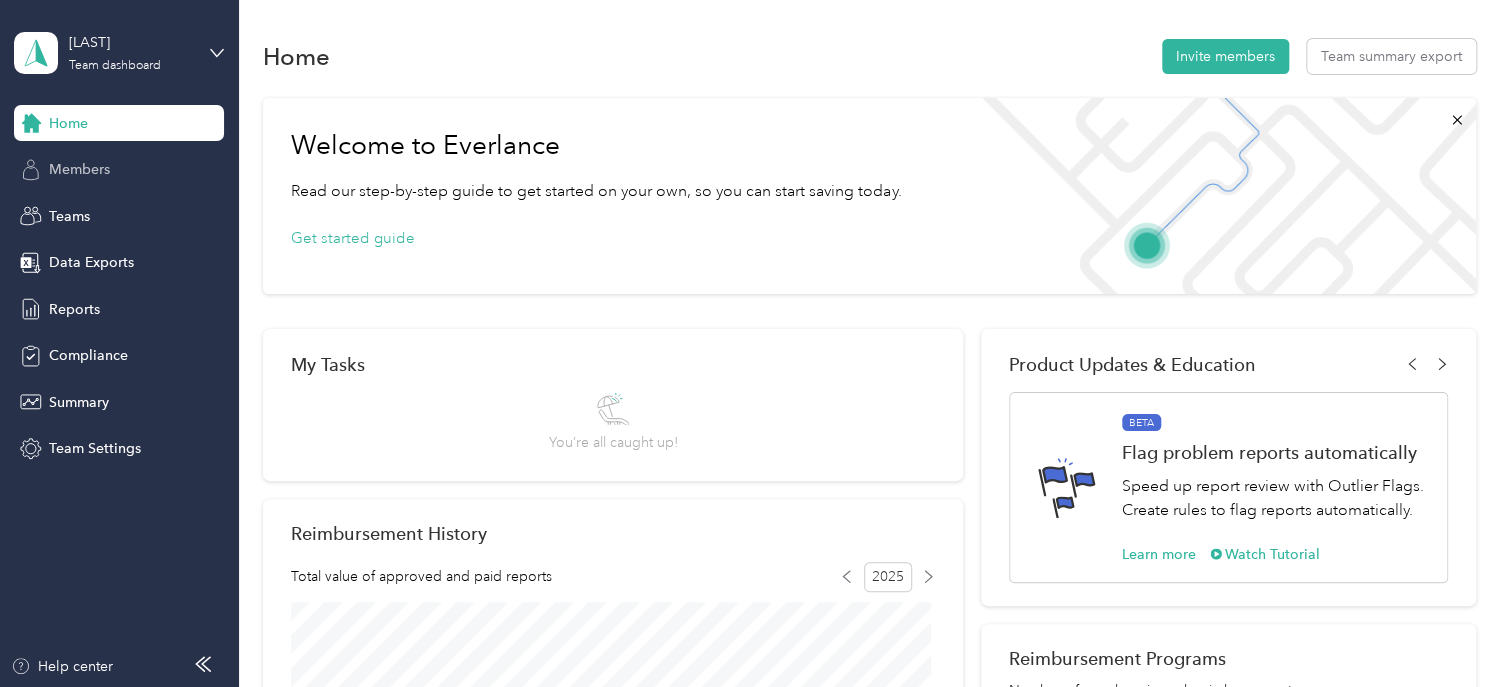 click on "Members" at bounding box center (79, 169) 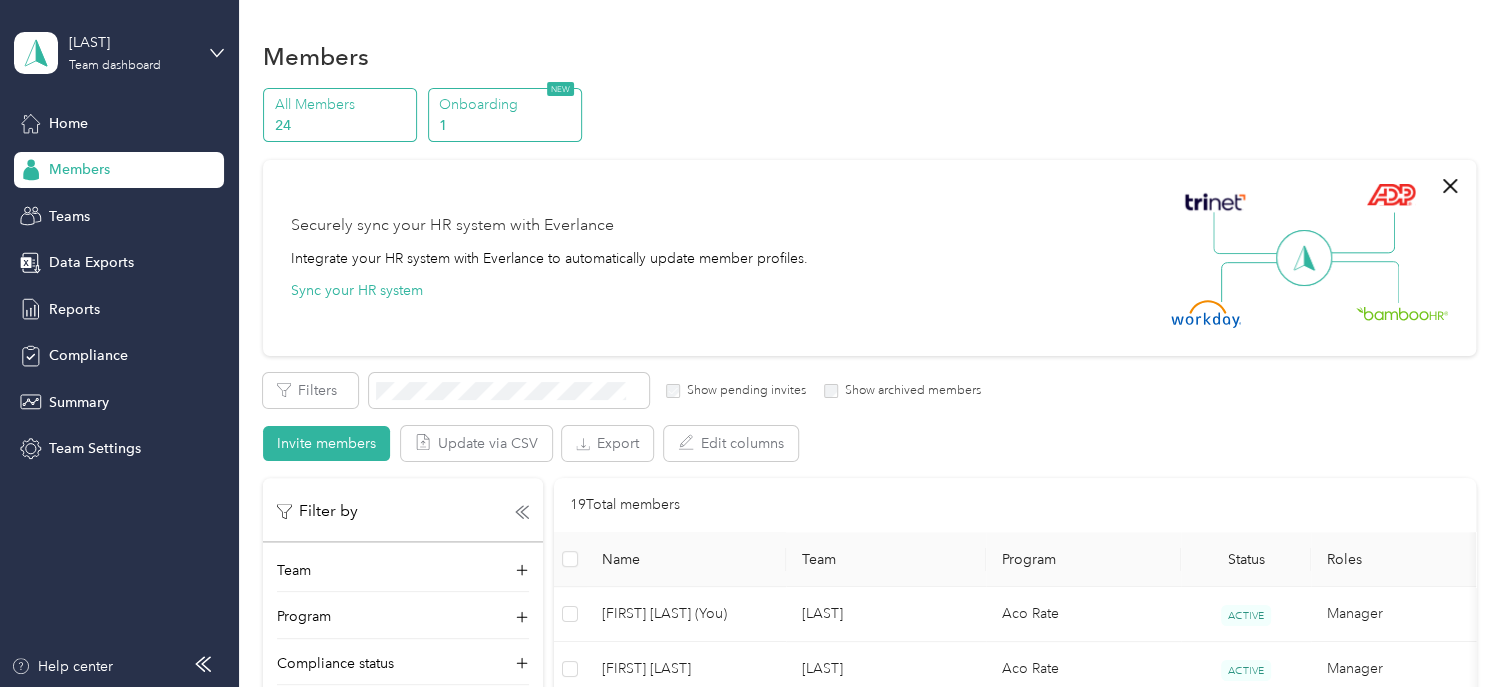 click on "Onboarding 1 NEW" at bounding box center (505, 115) 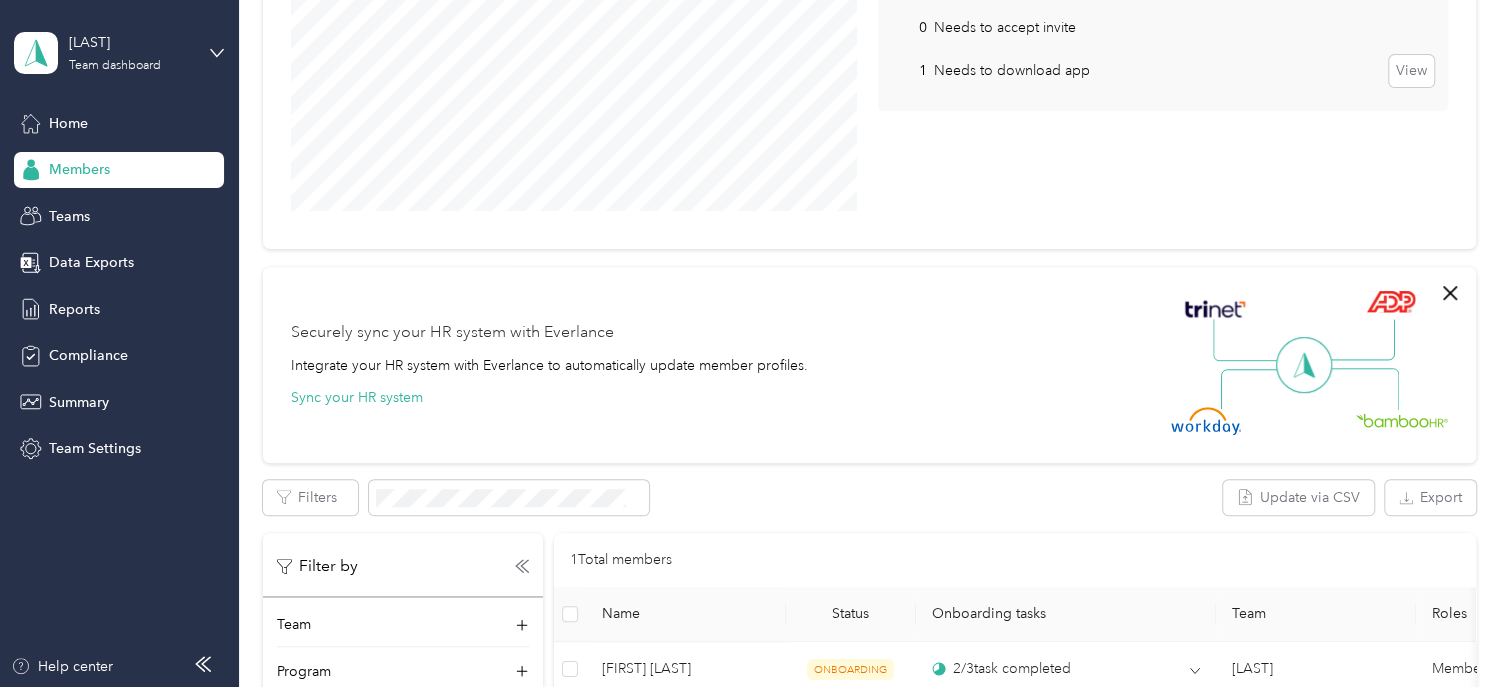 scroll, scrollTop: 0, scrollLeft: 0, axis: both 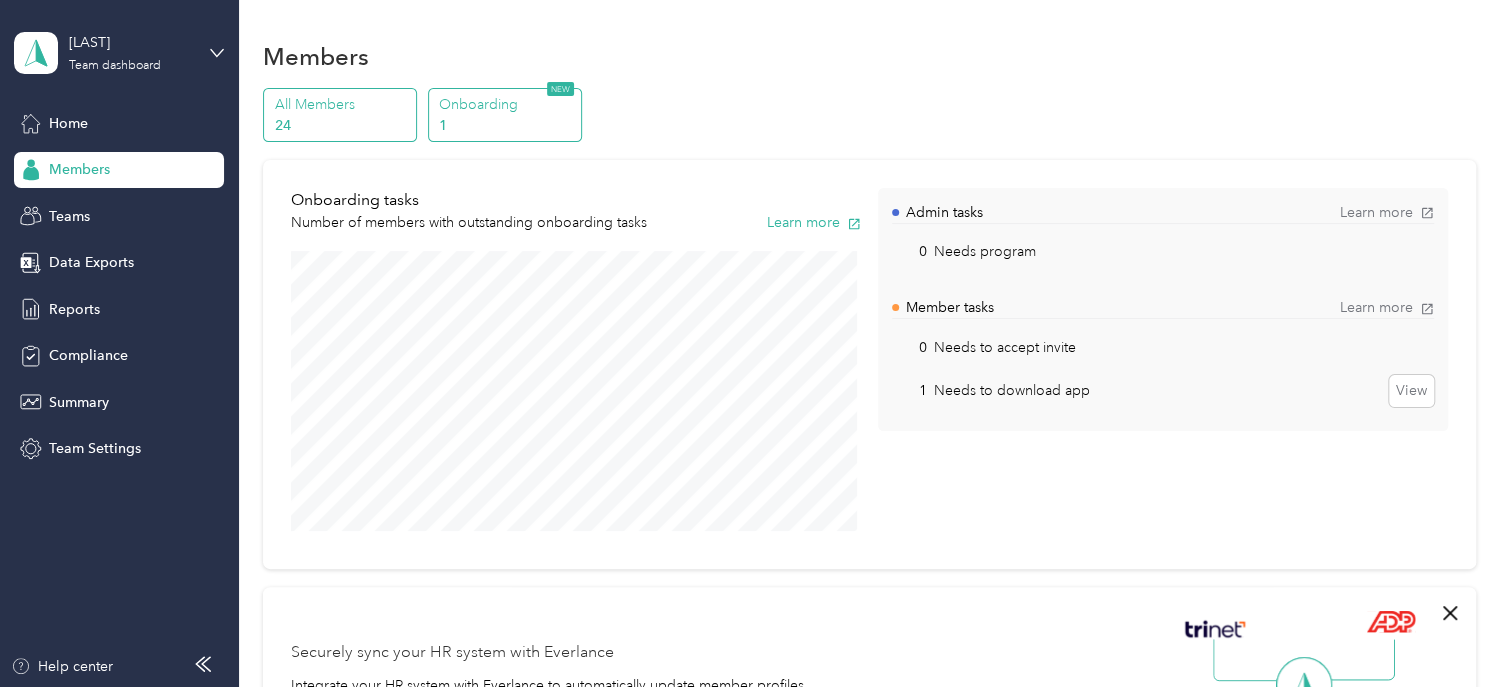 click on "All Members" at bounding box center [343, 104] 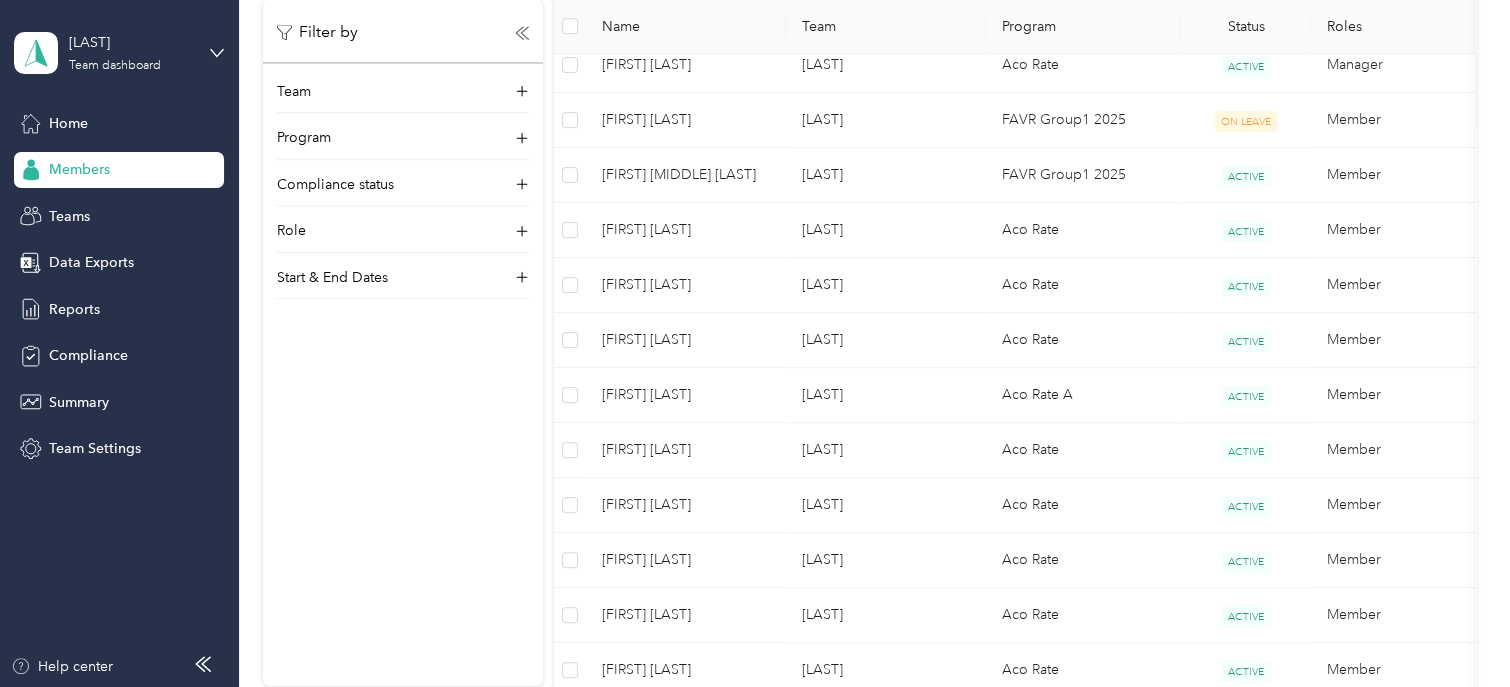 scroll, scrollTop: 605, scrollLeft: 0, axis: vertical 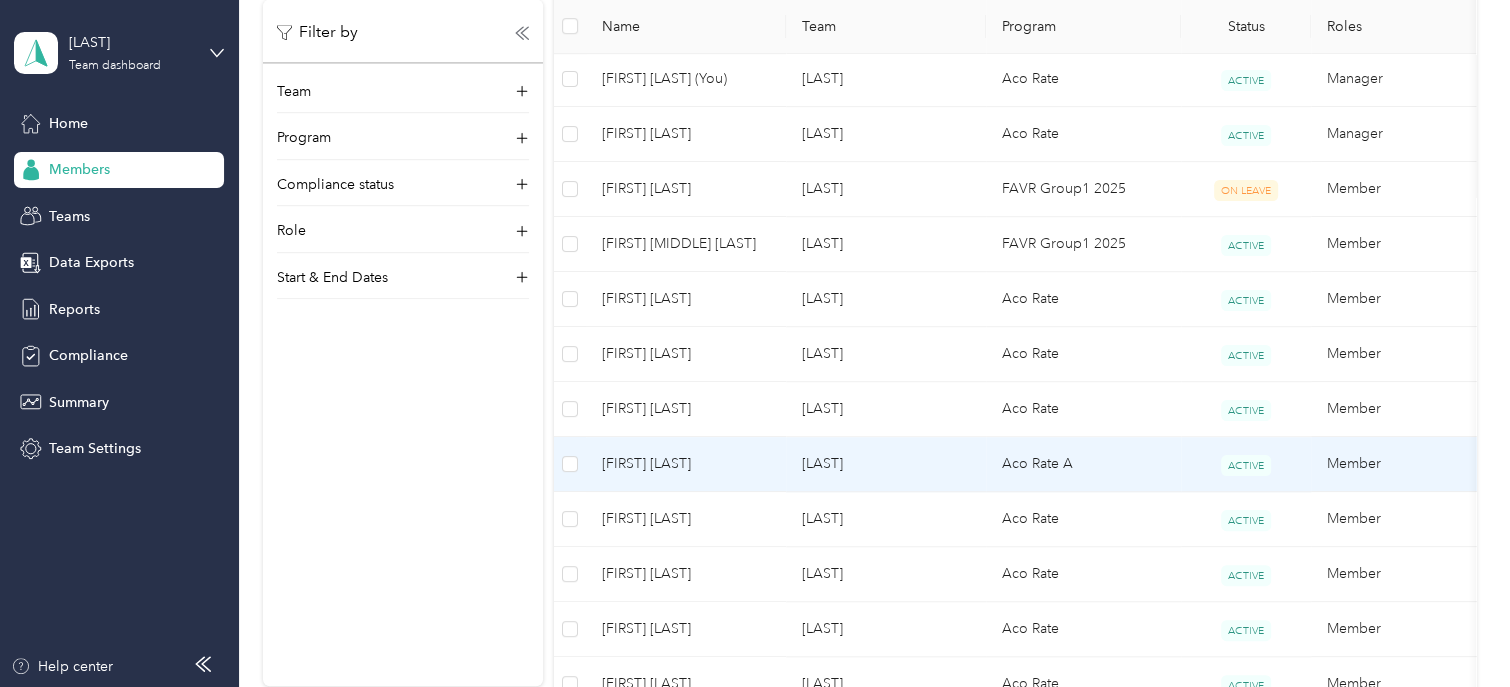 click on "[FIRST] [LAST]" at bounding box center [686, 464] 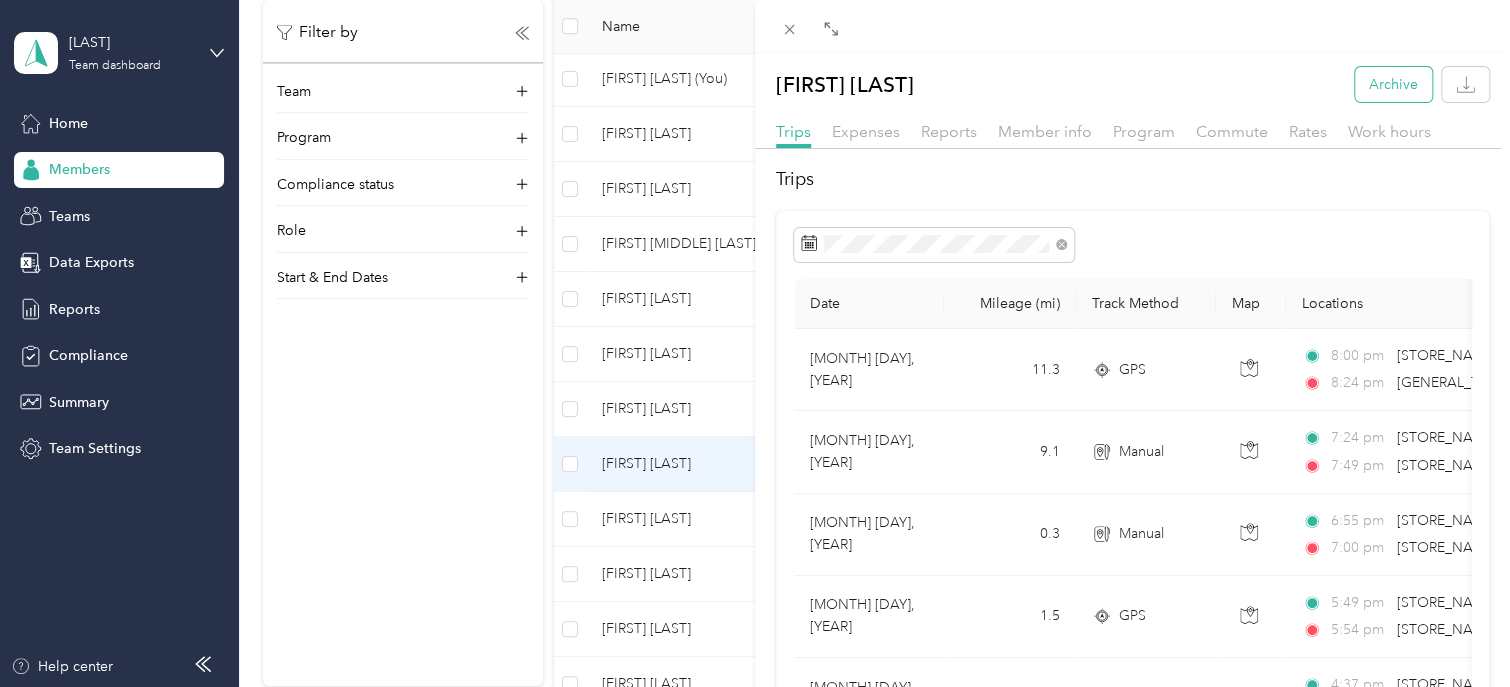 click on "Archive" at bounding box center [1393, 84] 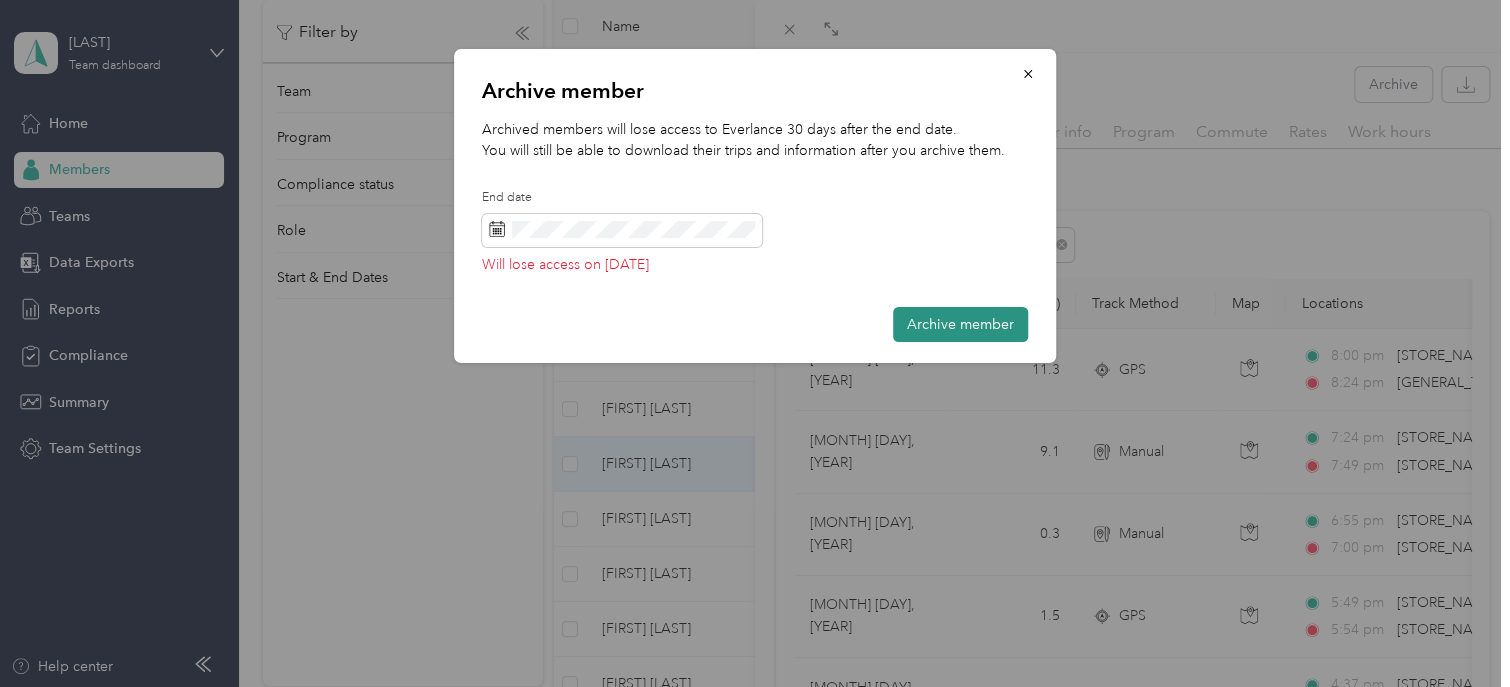 click on "Archive member" at bounding box center (960, 324) 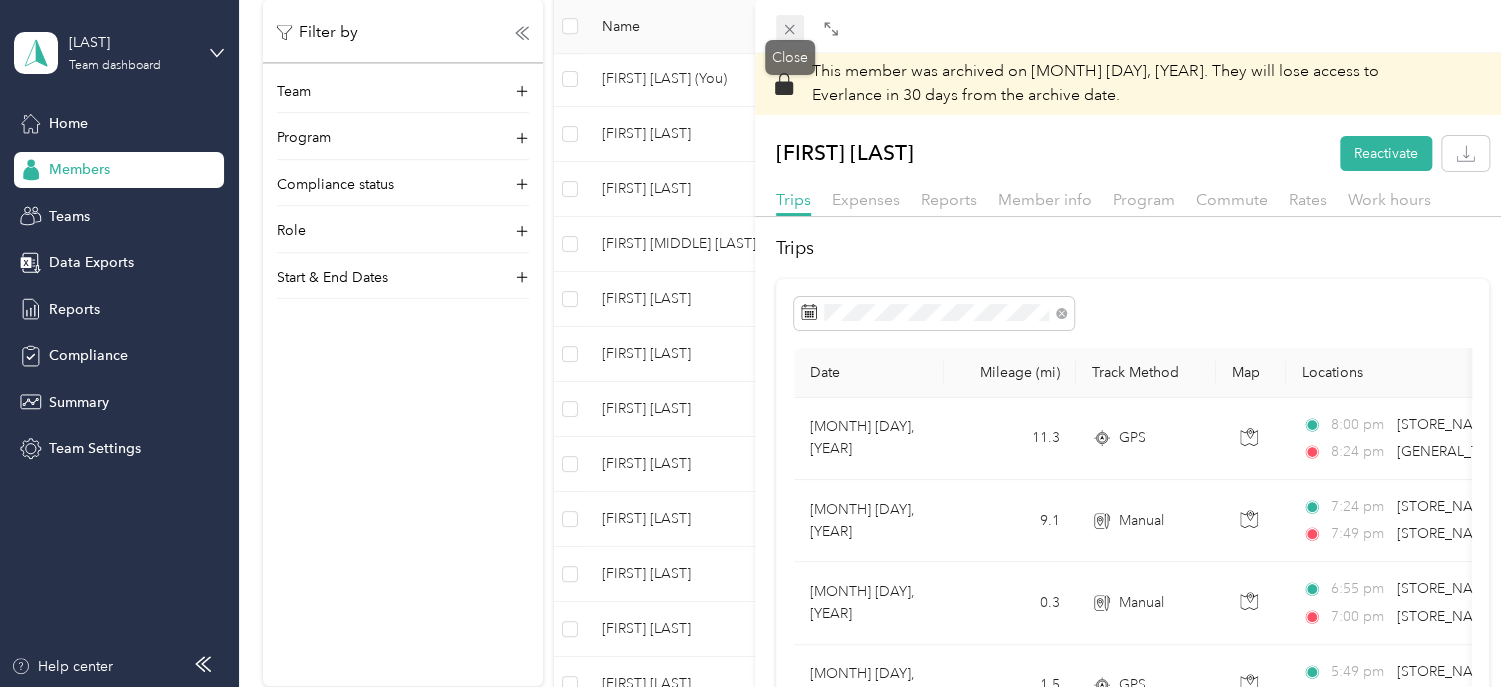 click 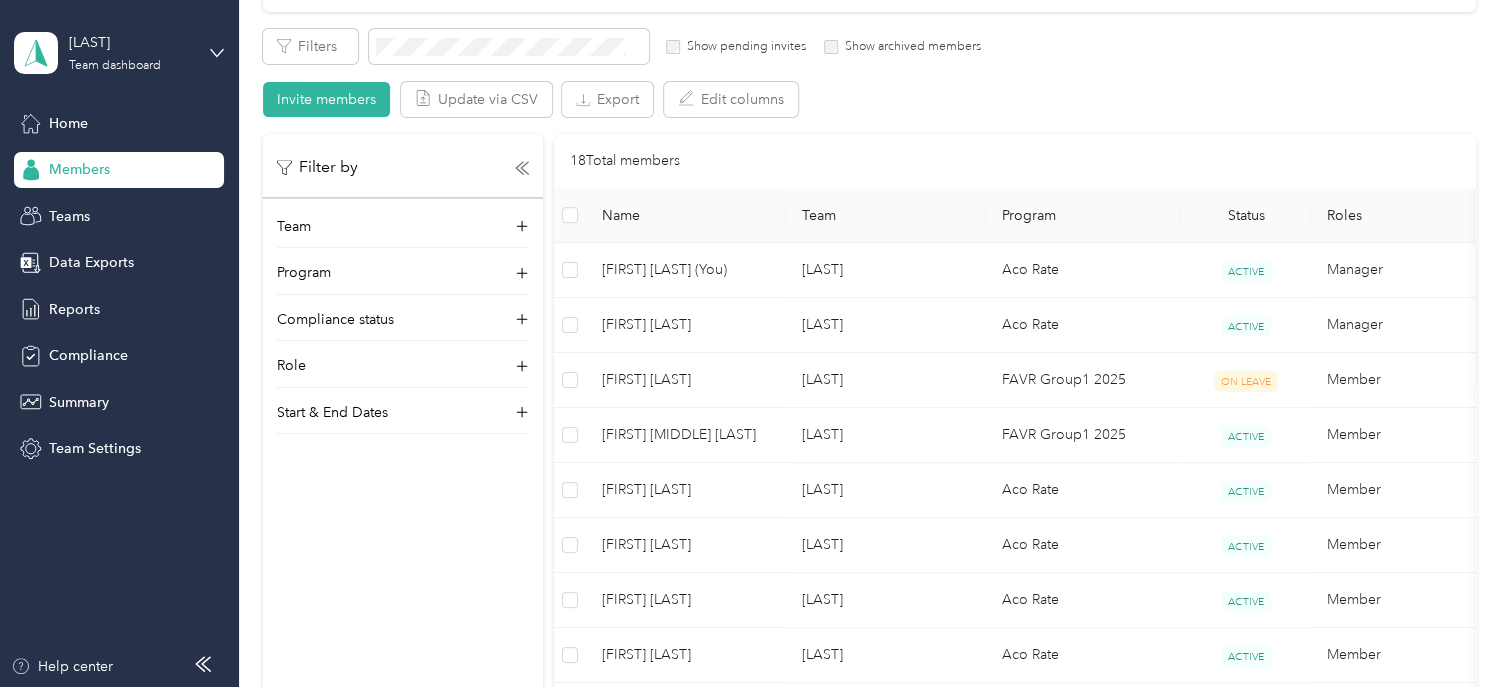 scroll, scrollTop: 0, scrollLeft: 0, axis: both 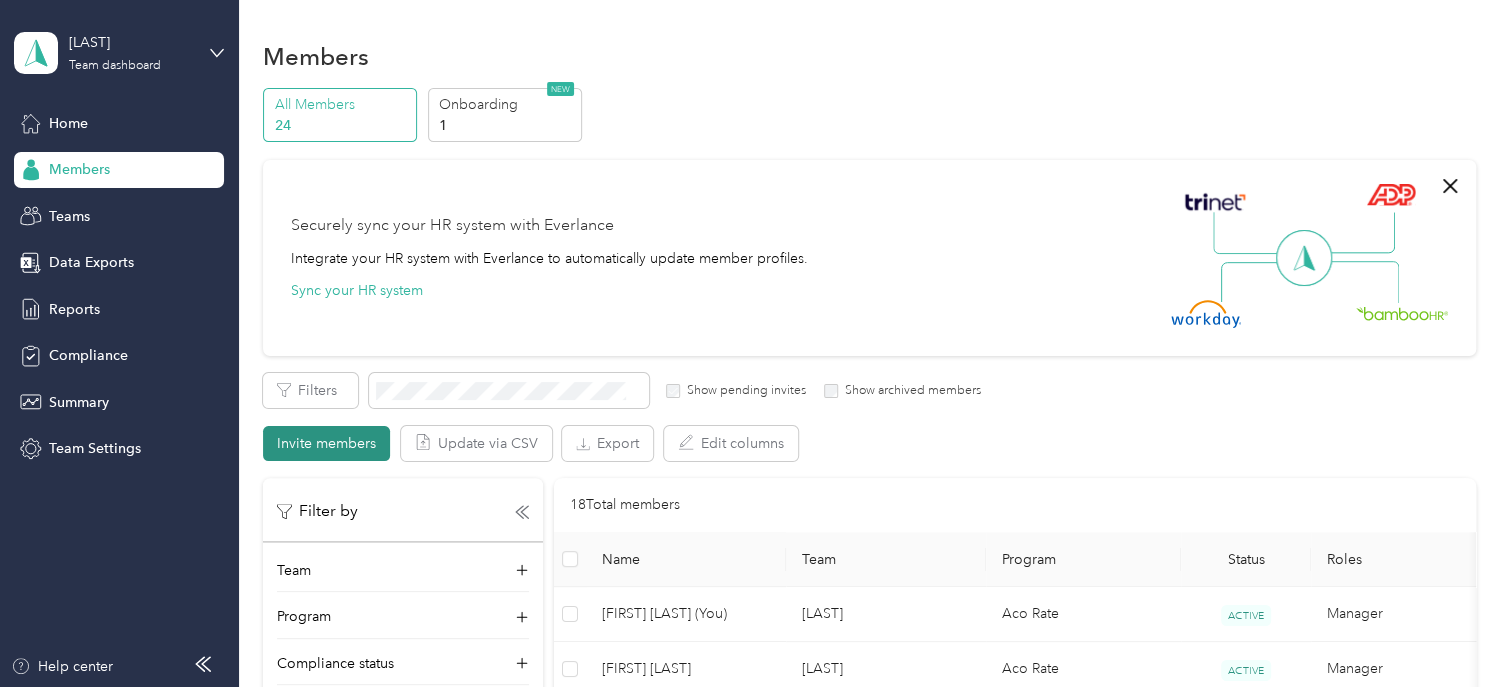 click on "Invite members" at bounding box center [326, 443] 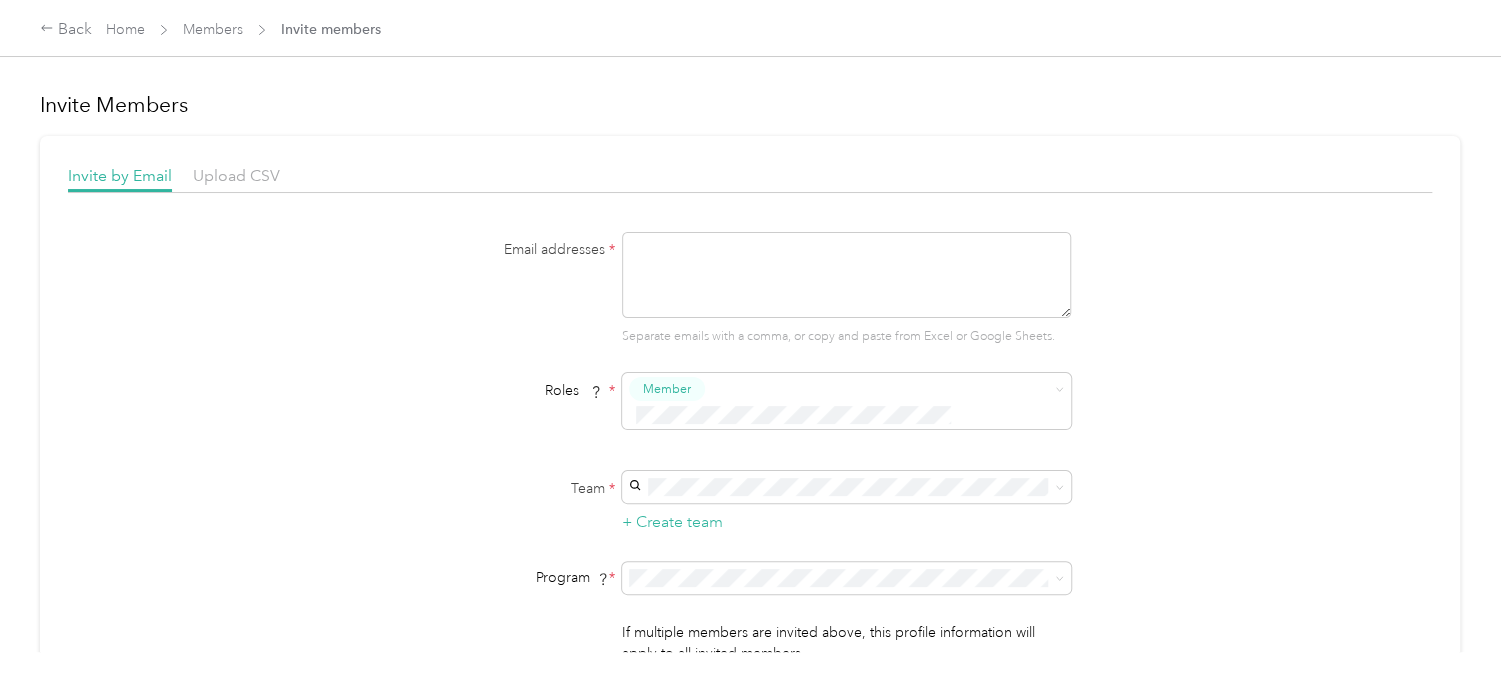 click at bounding box center [846, 275] 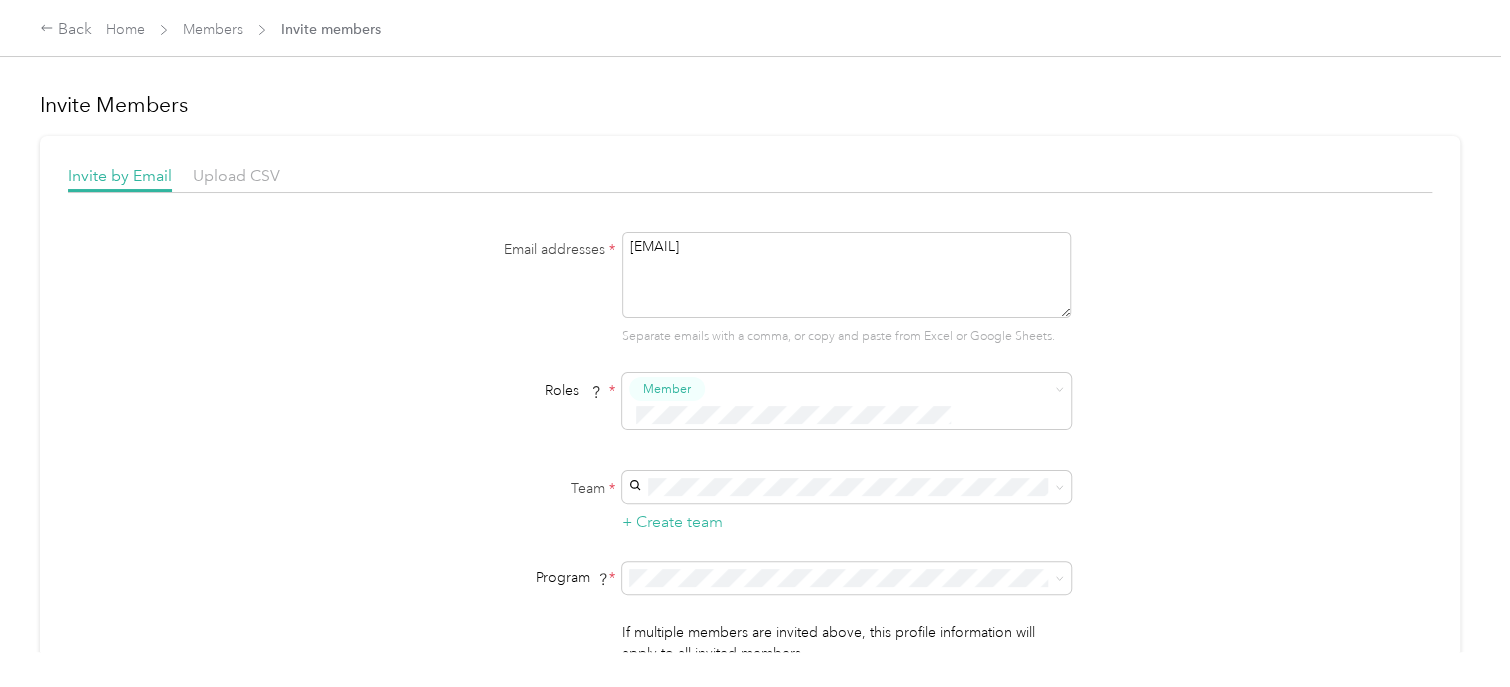 scroll, scrollTop: 136, scrollLeft: 0, axis: vertical 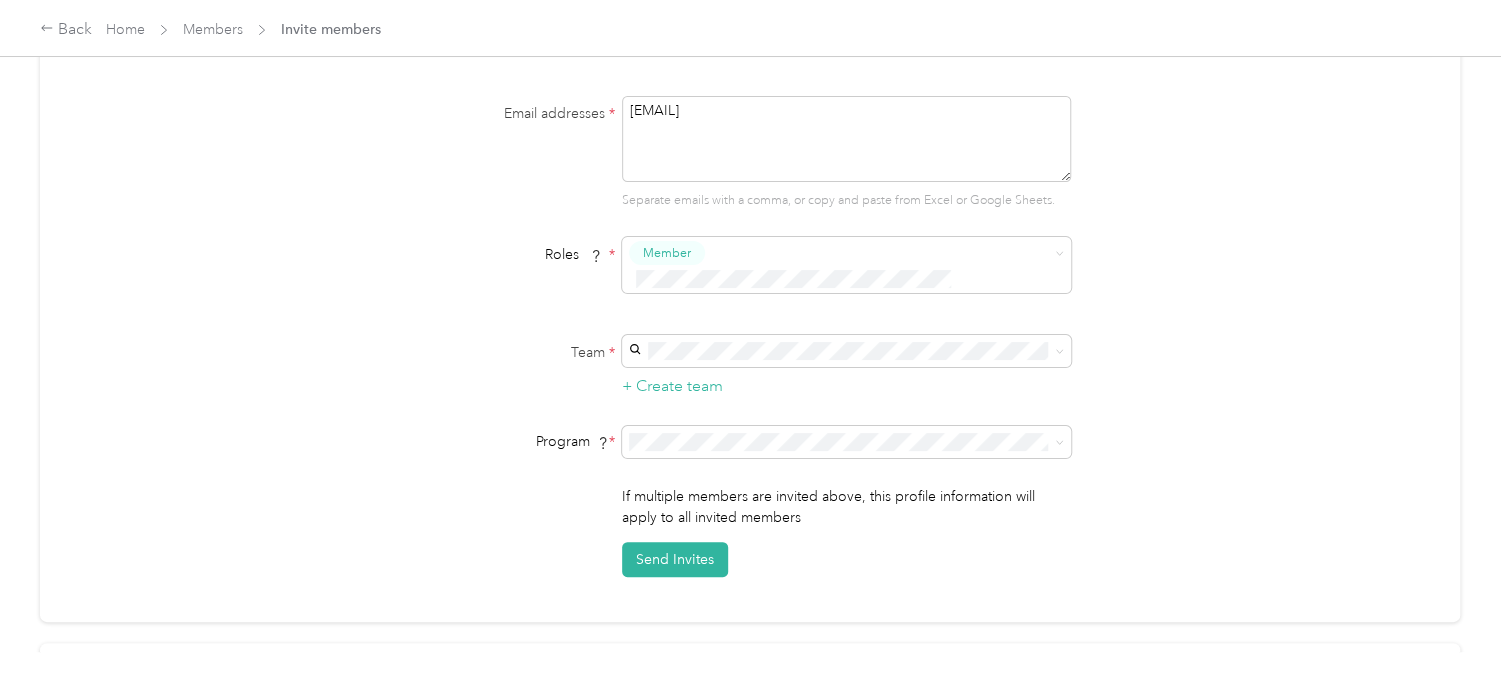 type on "[EMAIL]" 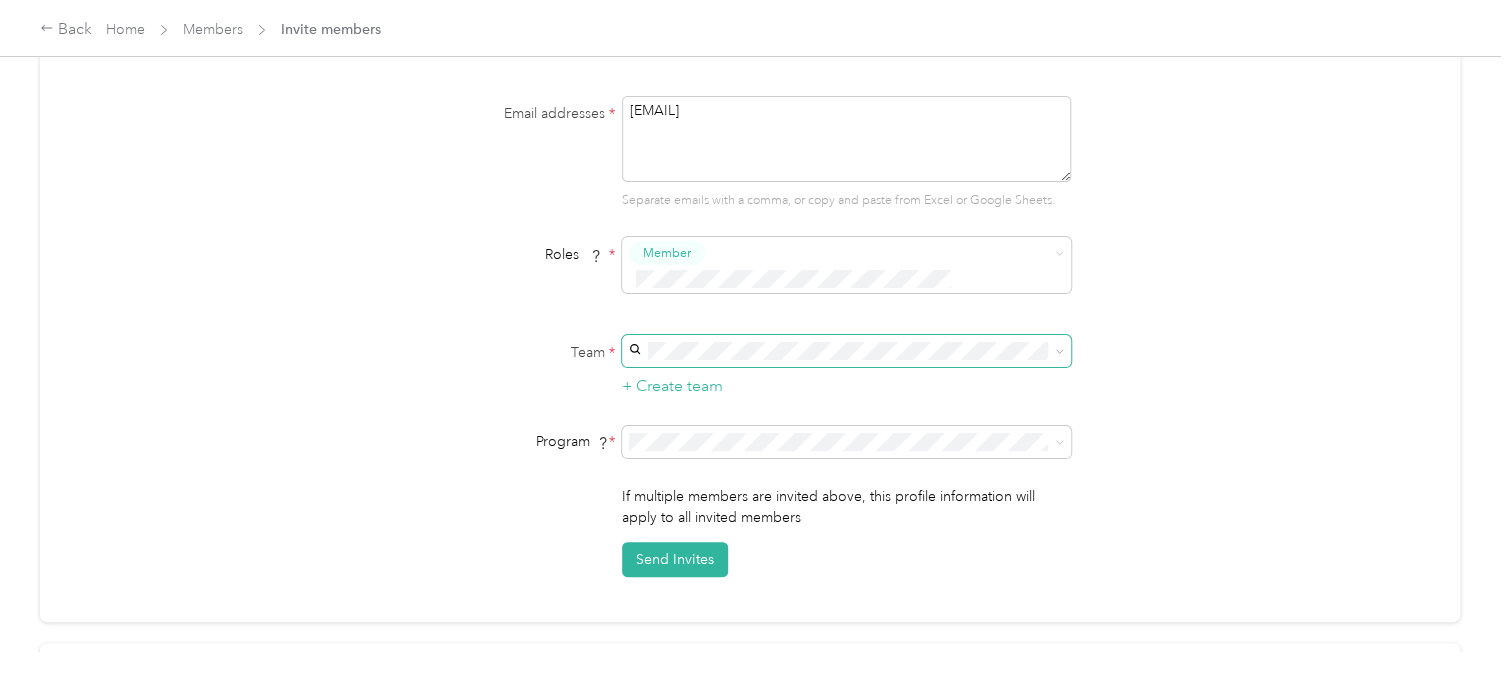 click 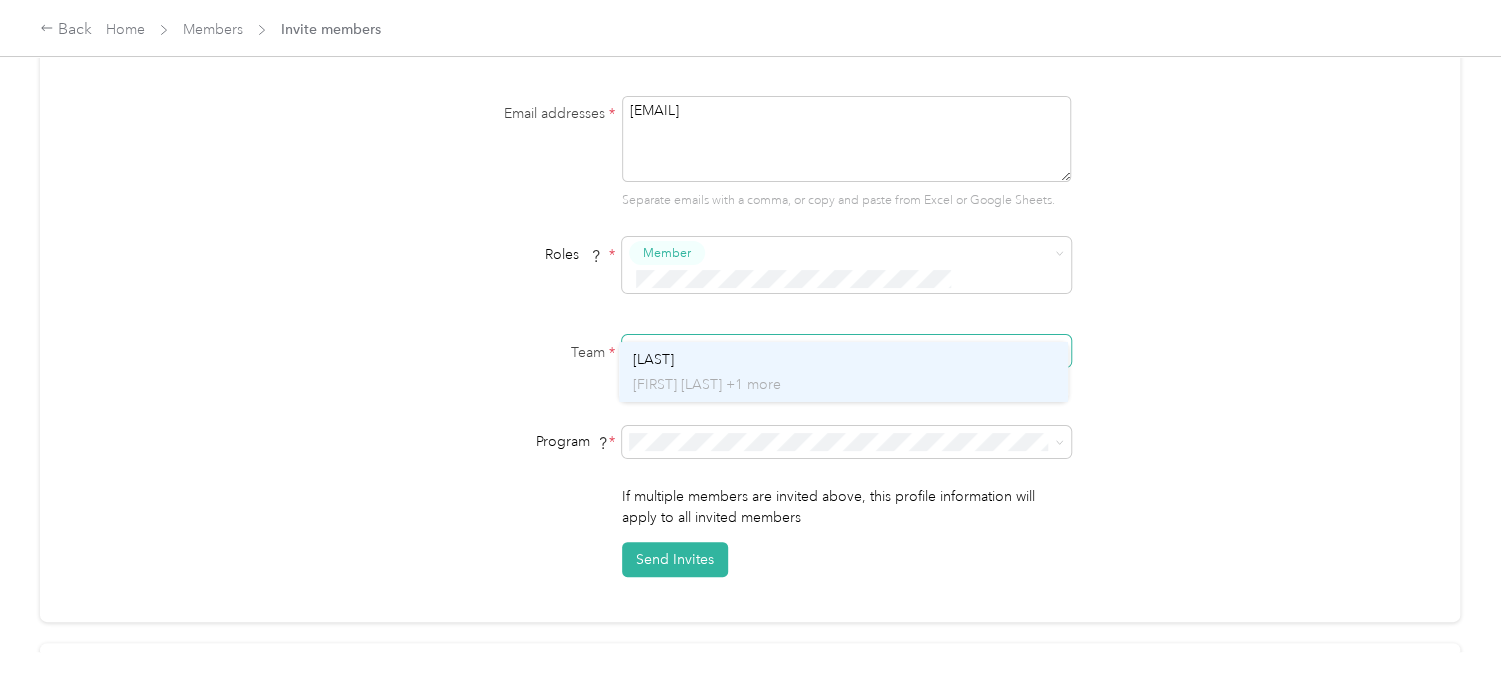 click on "[LAST]" at bounding box center (653, 359) 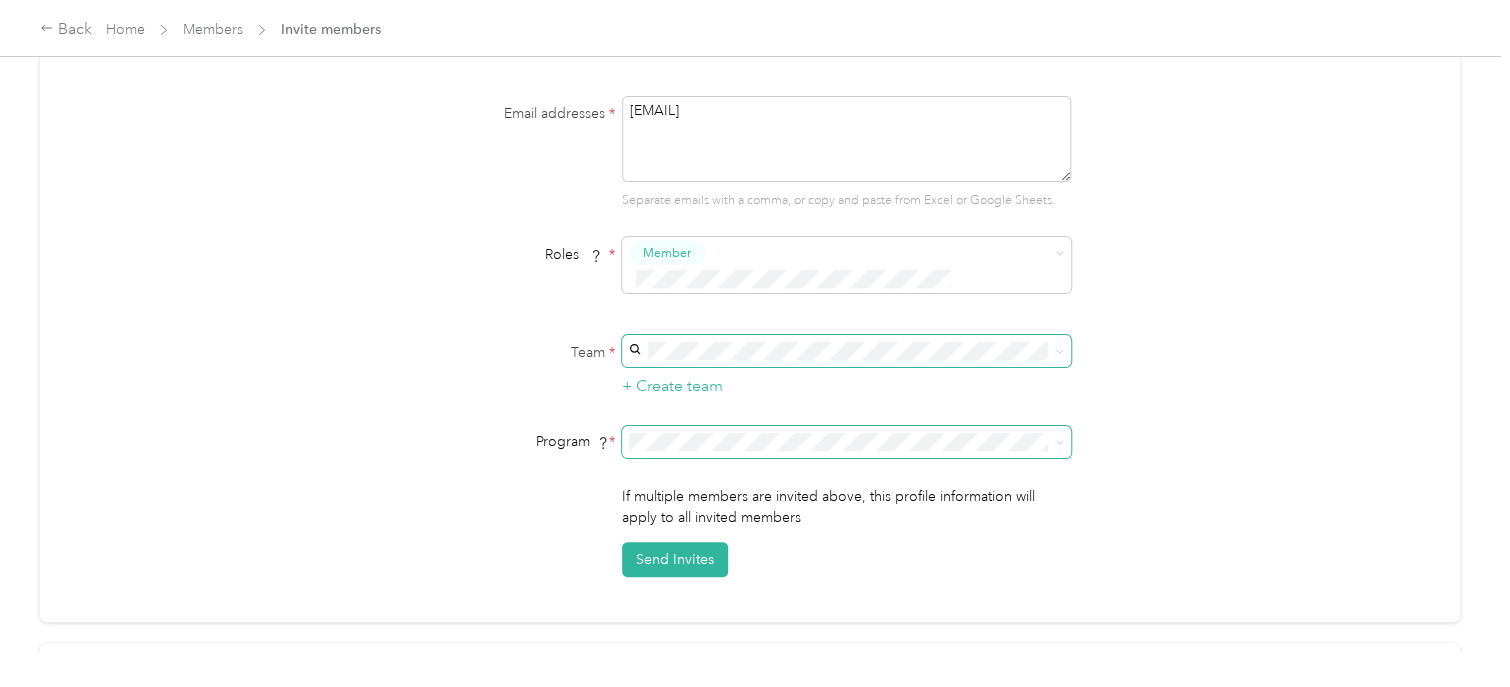 click at bounding box center (846, 442) 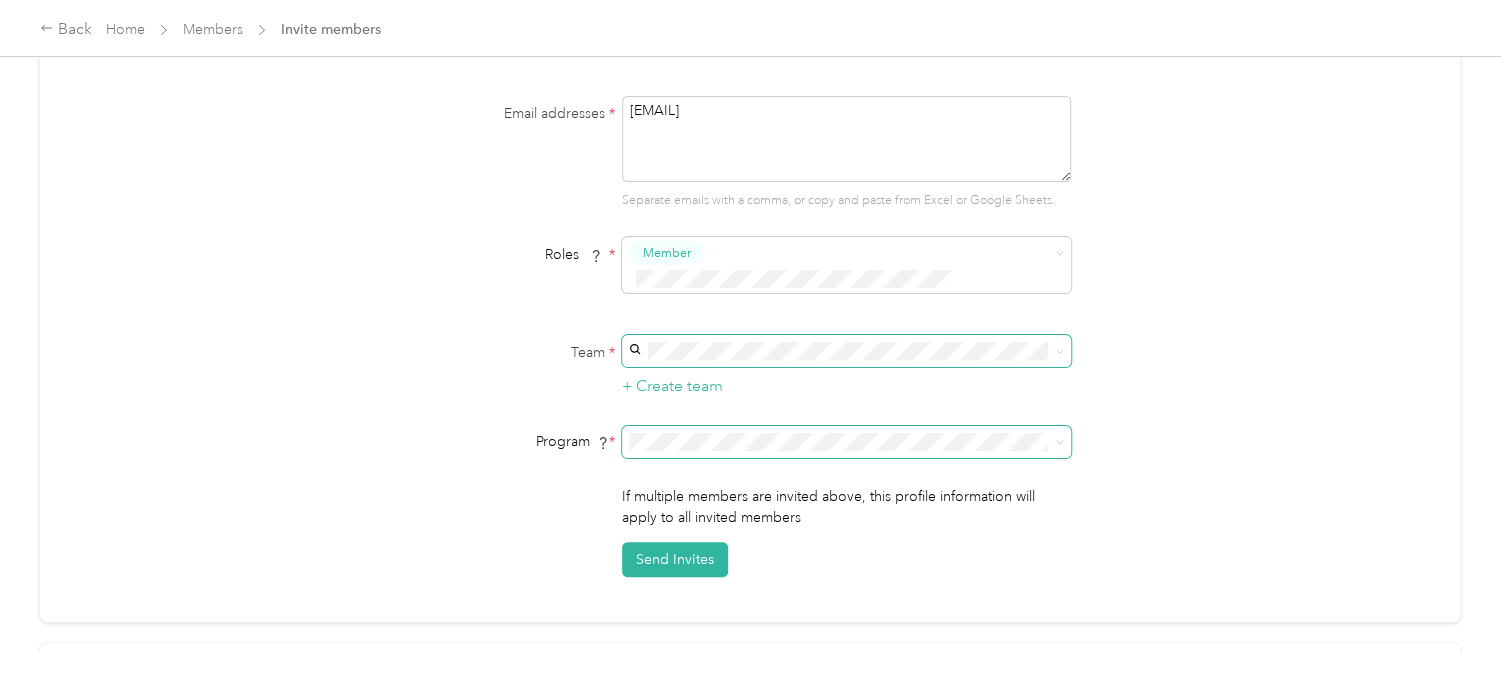 click 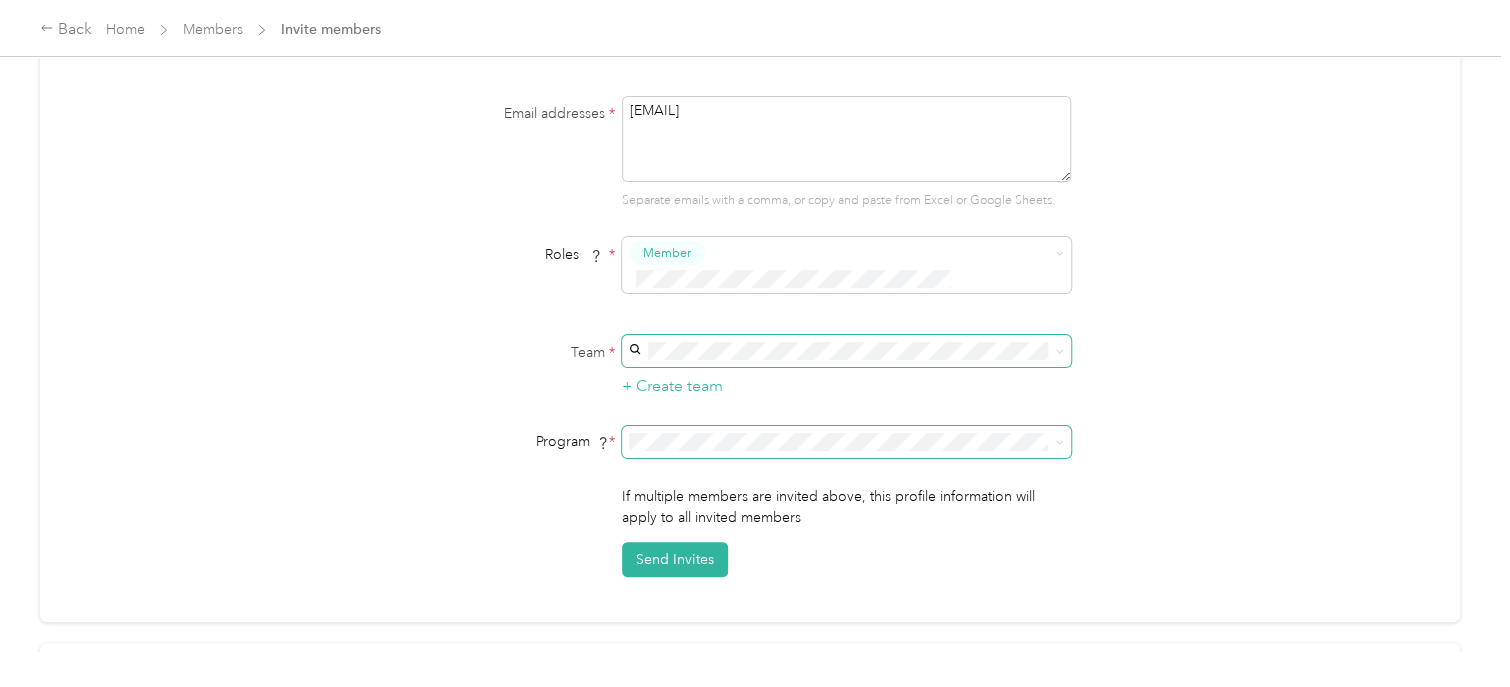 click on "Aco Rate (CPM)" at bounding box center (843, 159) 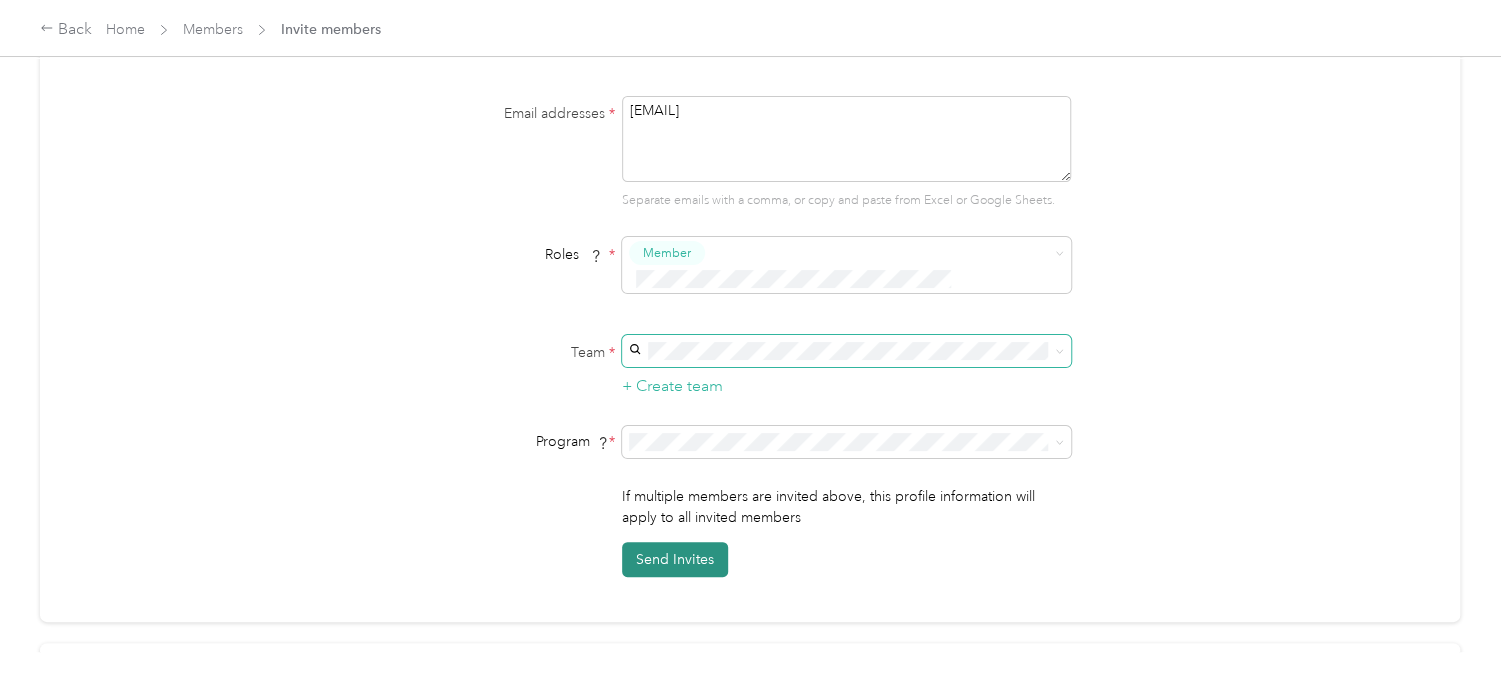 click on "Send Invites" at bounding box center [675, 559] 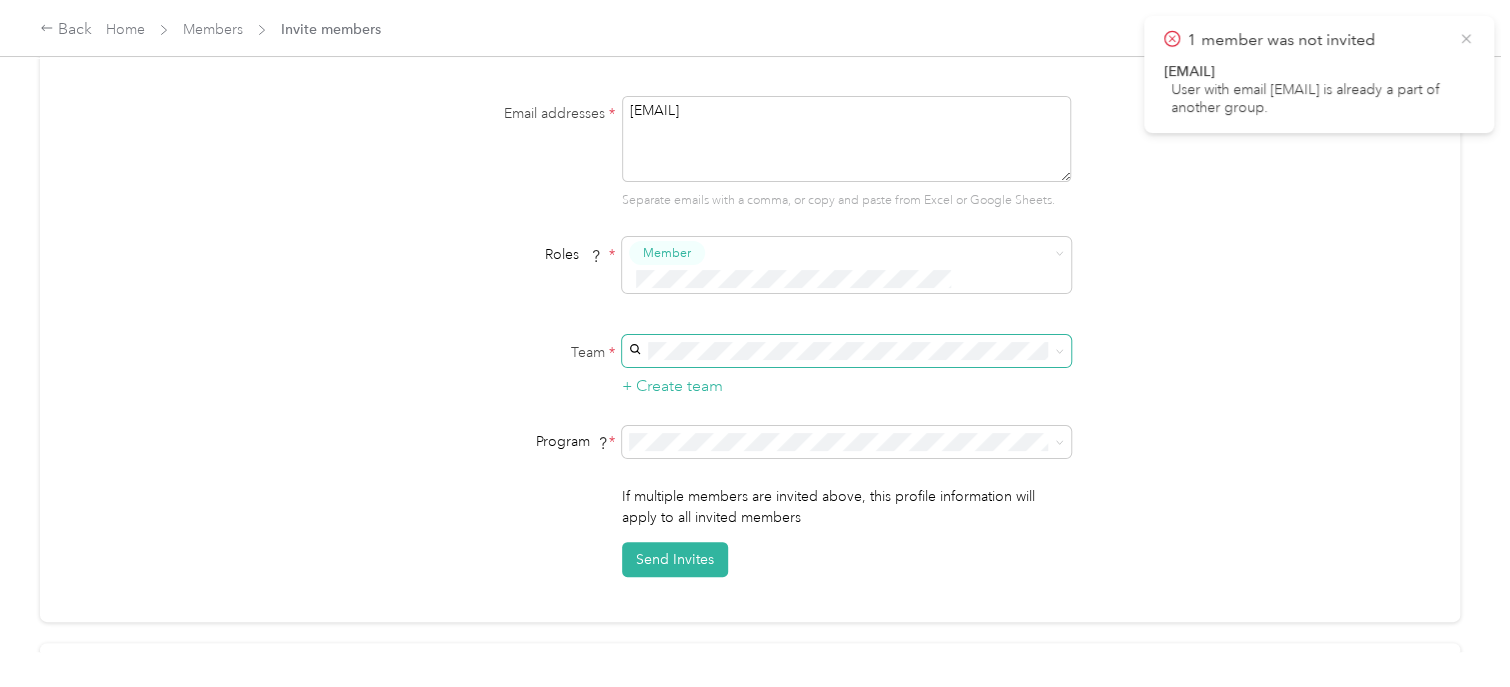 click 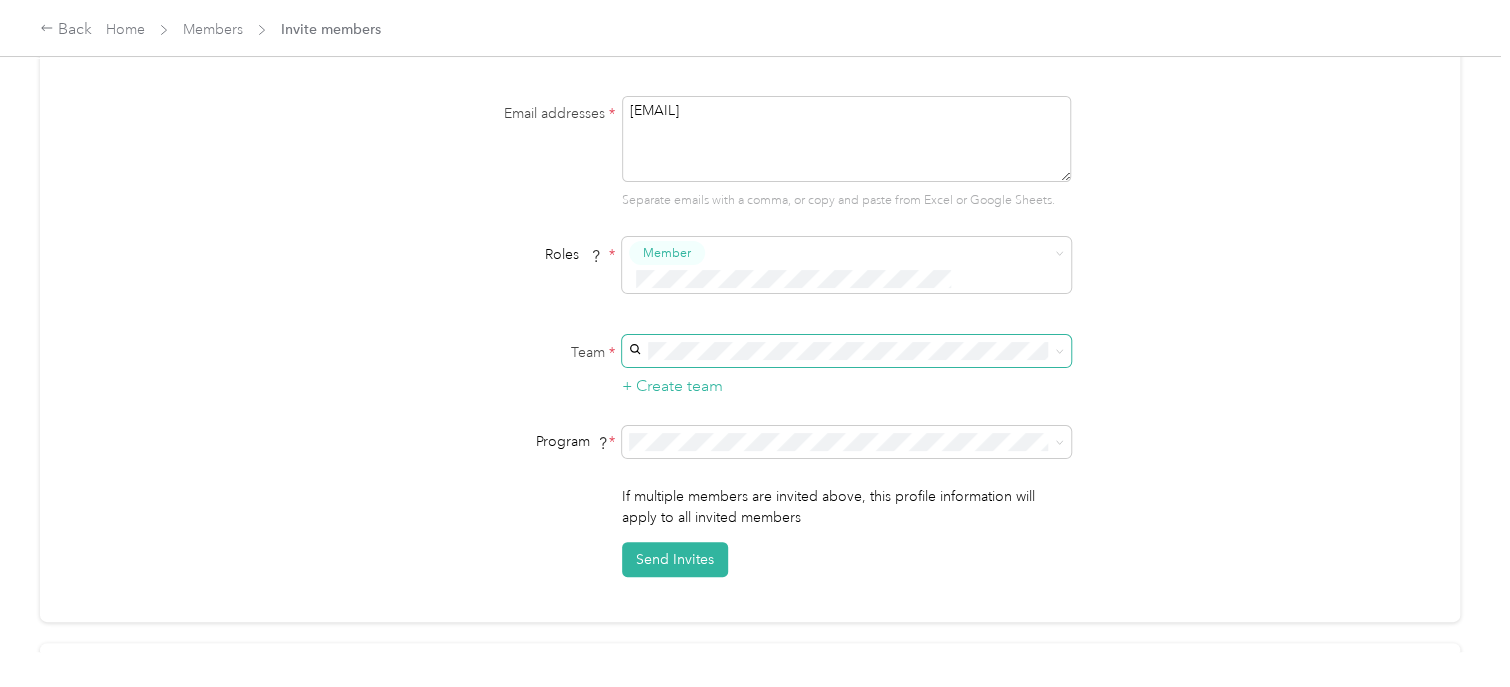 click on "Email addresses   * [EMAIL] Separate emails with a comma, or copy and paste from Excel or Google Sheets. Roles   * Member   Team   * + Create team Program * Program start date   State   Zip code   Expected Annual Business Miles   miles Must be greater than 5,000 miles If multiple members are invited above, this profile information will apply to all invited members Send Invites" at bounding box center [750, 336] 